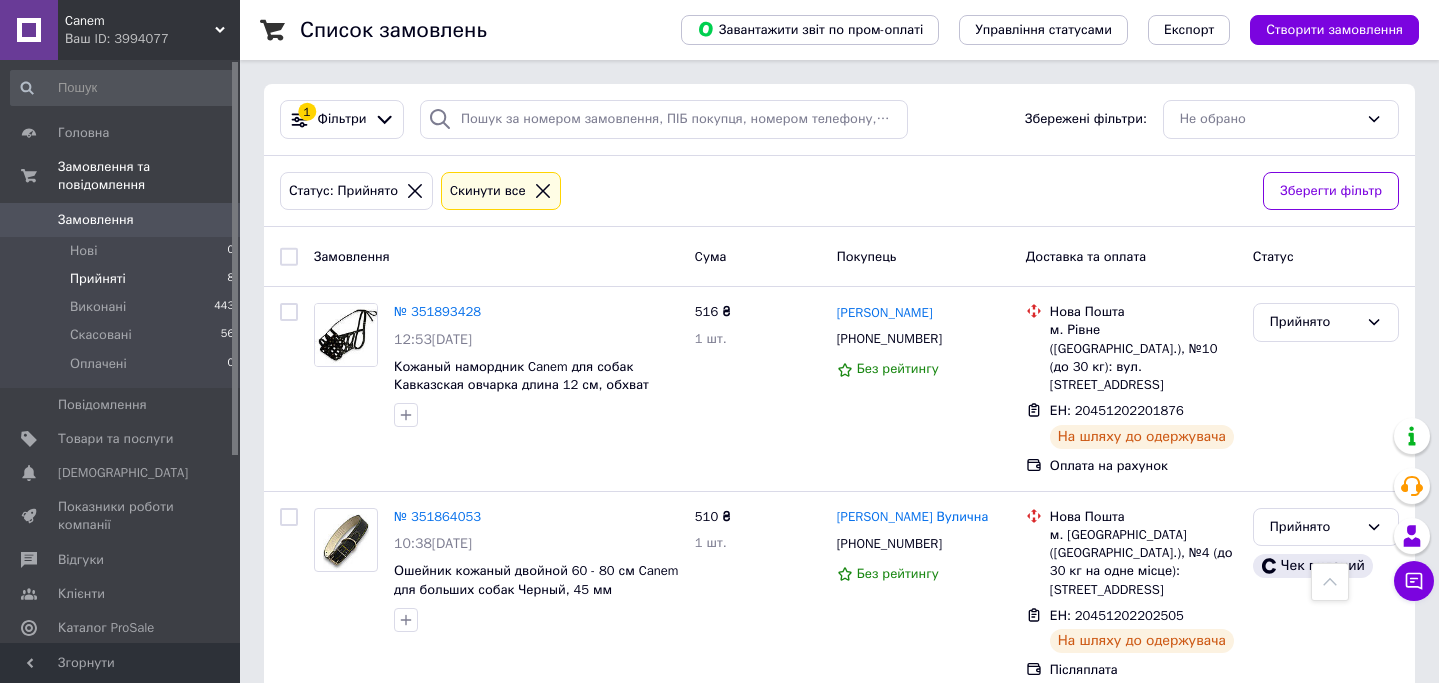 scroll, scrollTop: 1074, scrollLeft: 0, axis: vertical 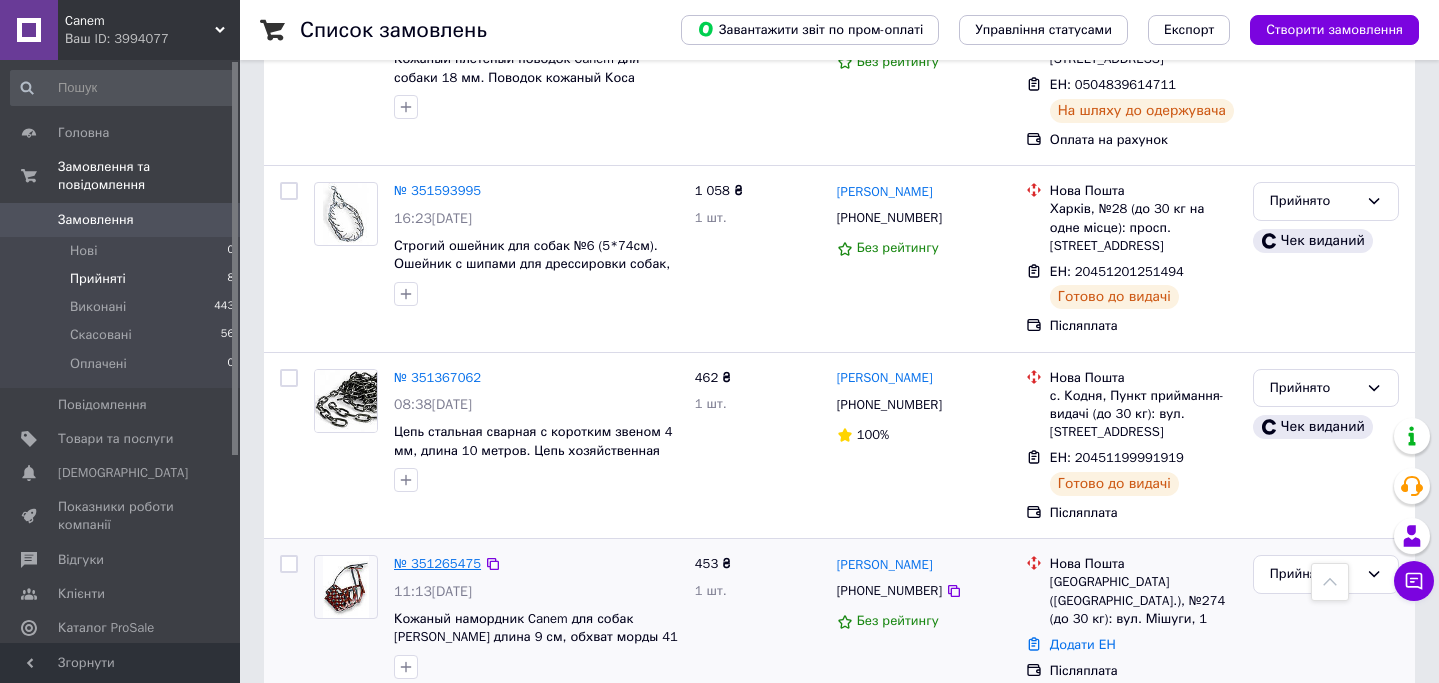 click on "№ 351265475" at bounding box center (437, 563) 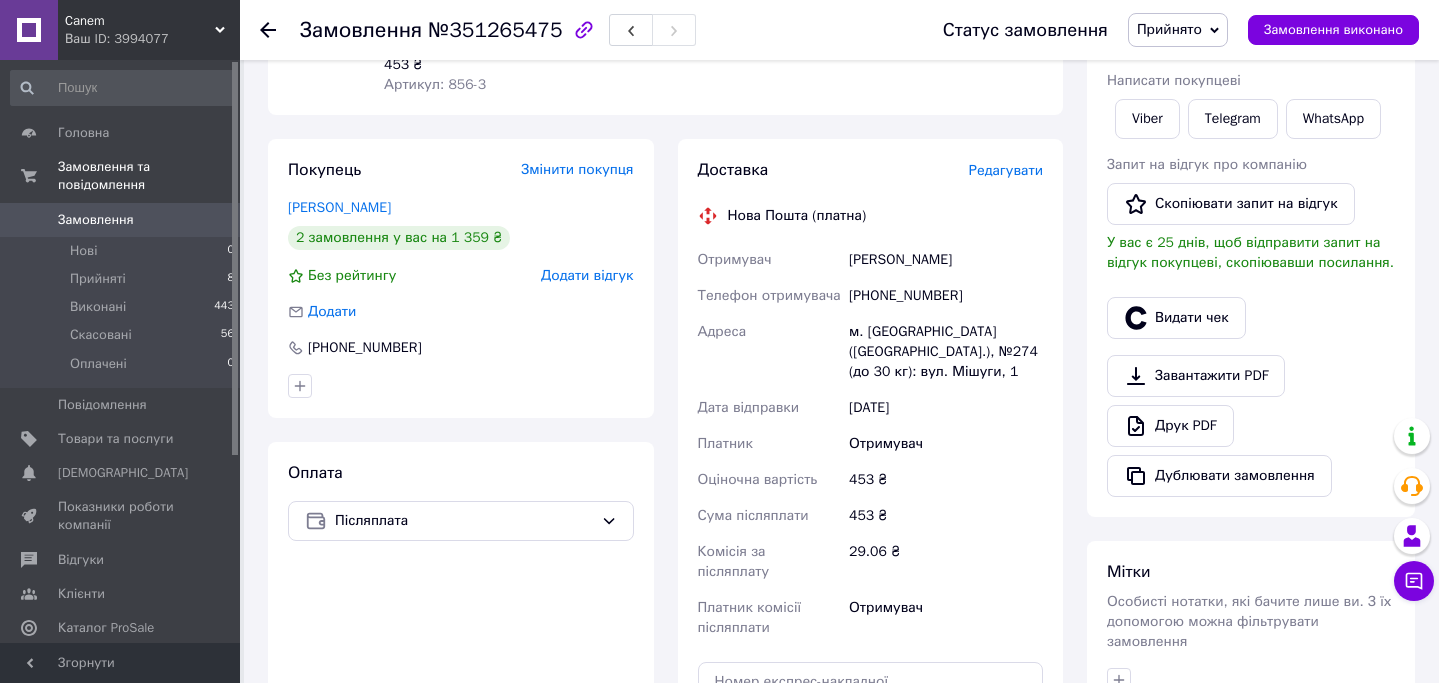 scroll, scrollTop: 321, scrollLeft: 0, axis: vertical 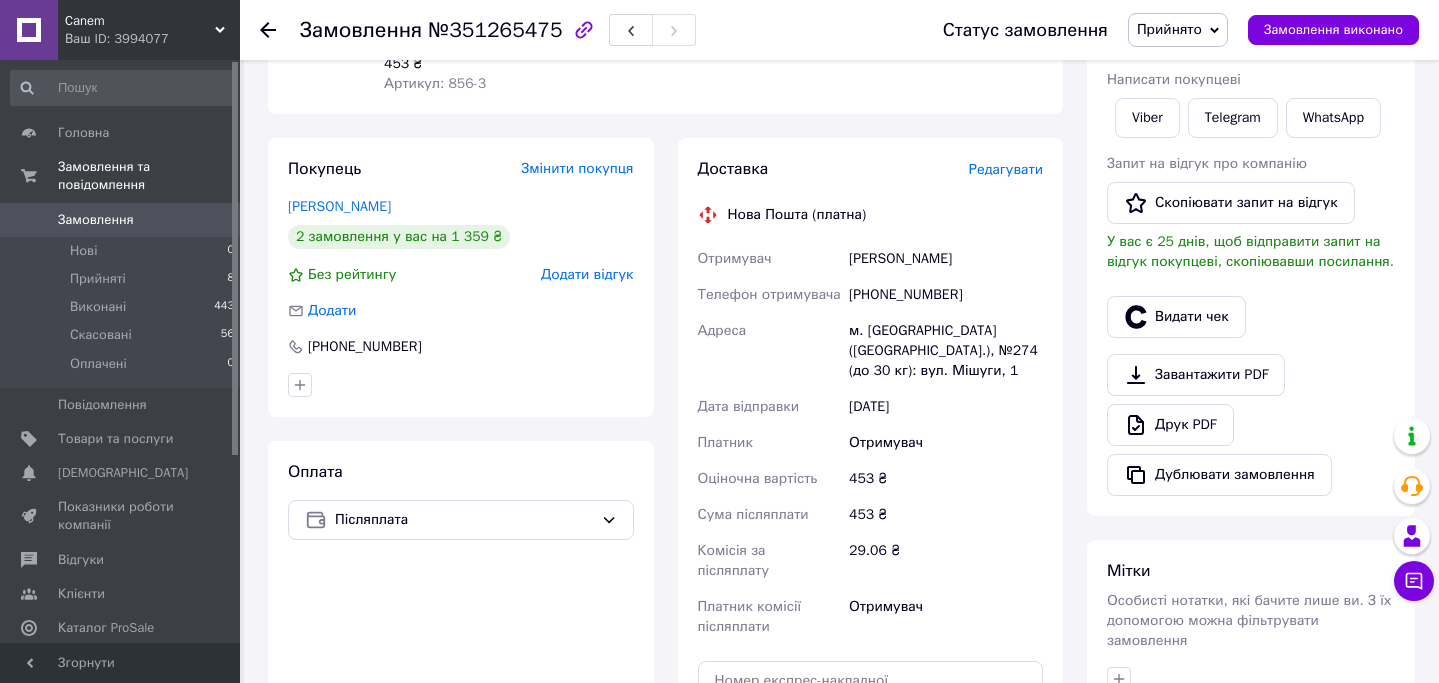 click on "Редагувати" at bounding box center [1006, 169] 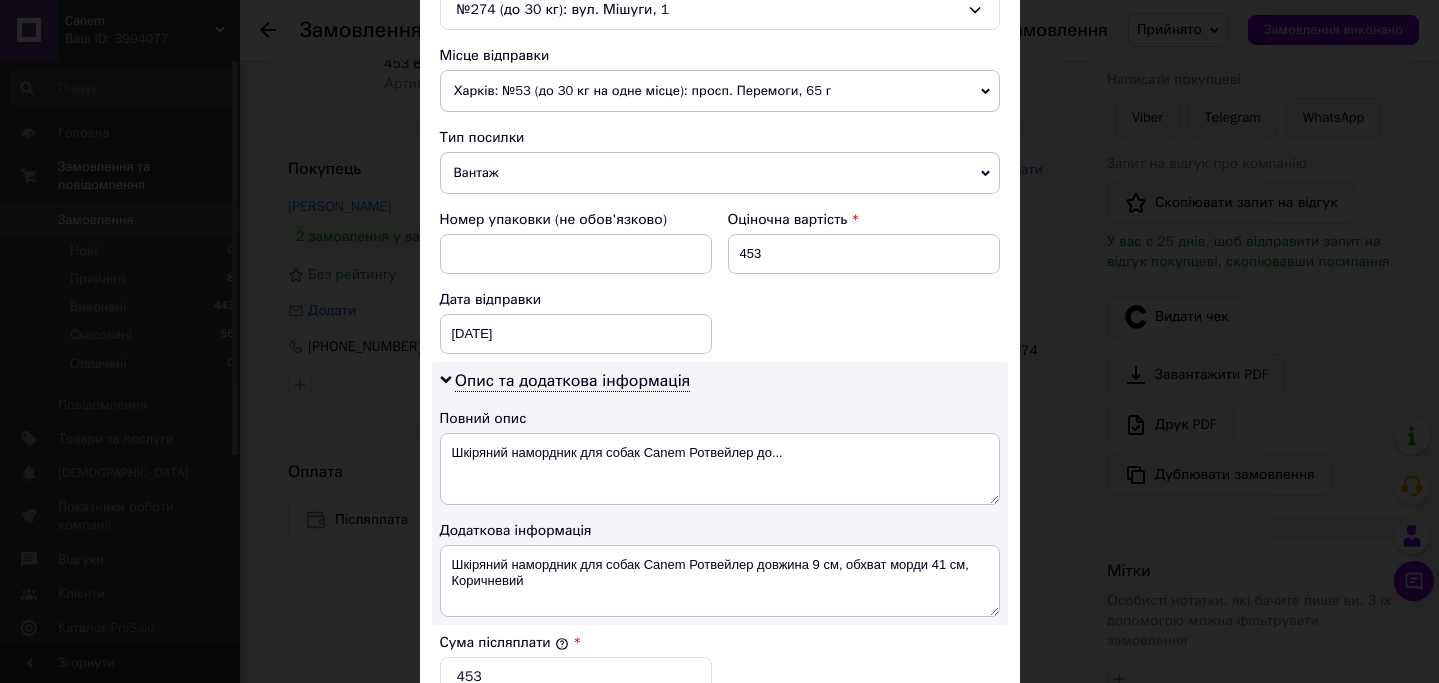 scroll, scrollTop: 711, scrollLeft: 0, axis: vertical 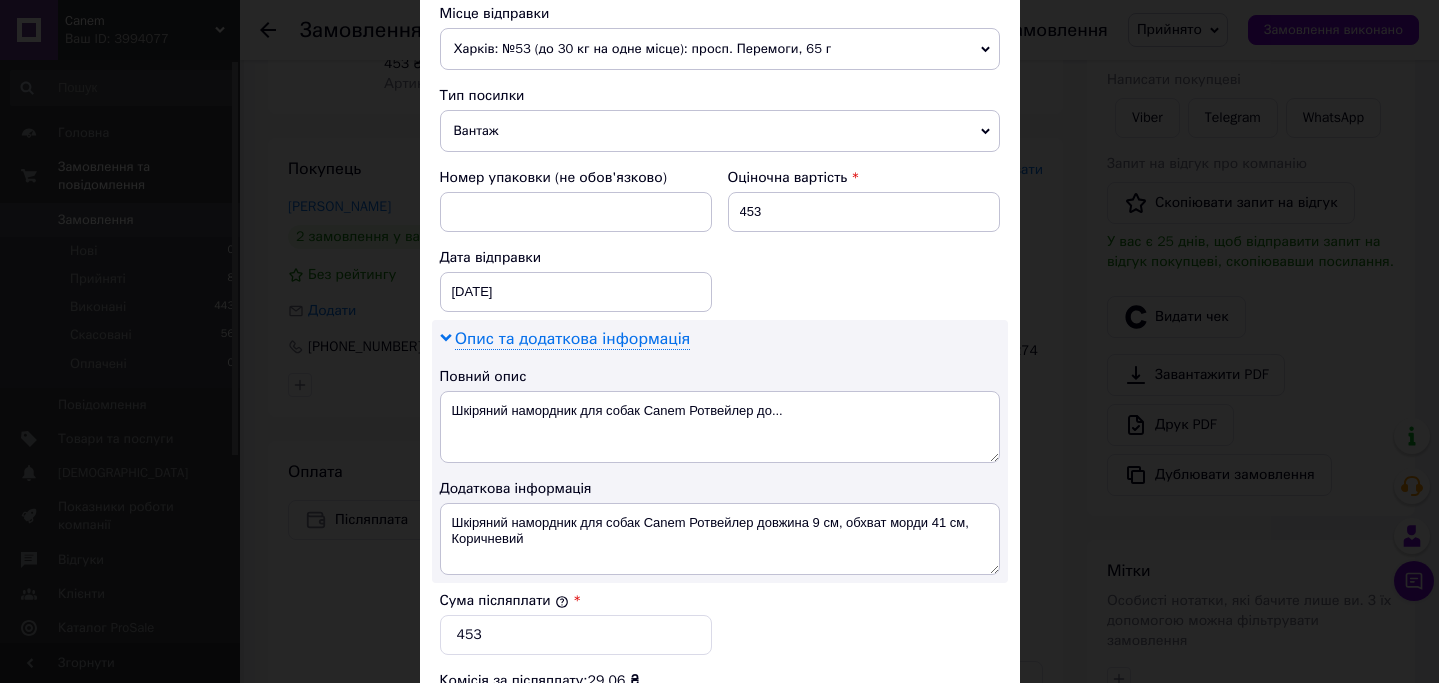 click on "Опис та додаткова інформація" at bounding box center [572, 339] 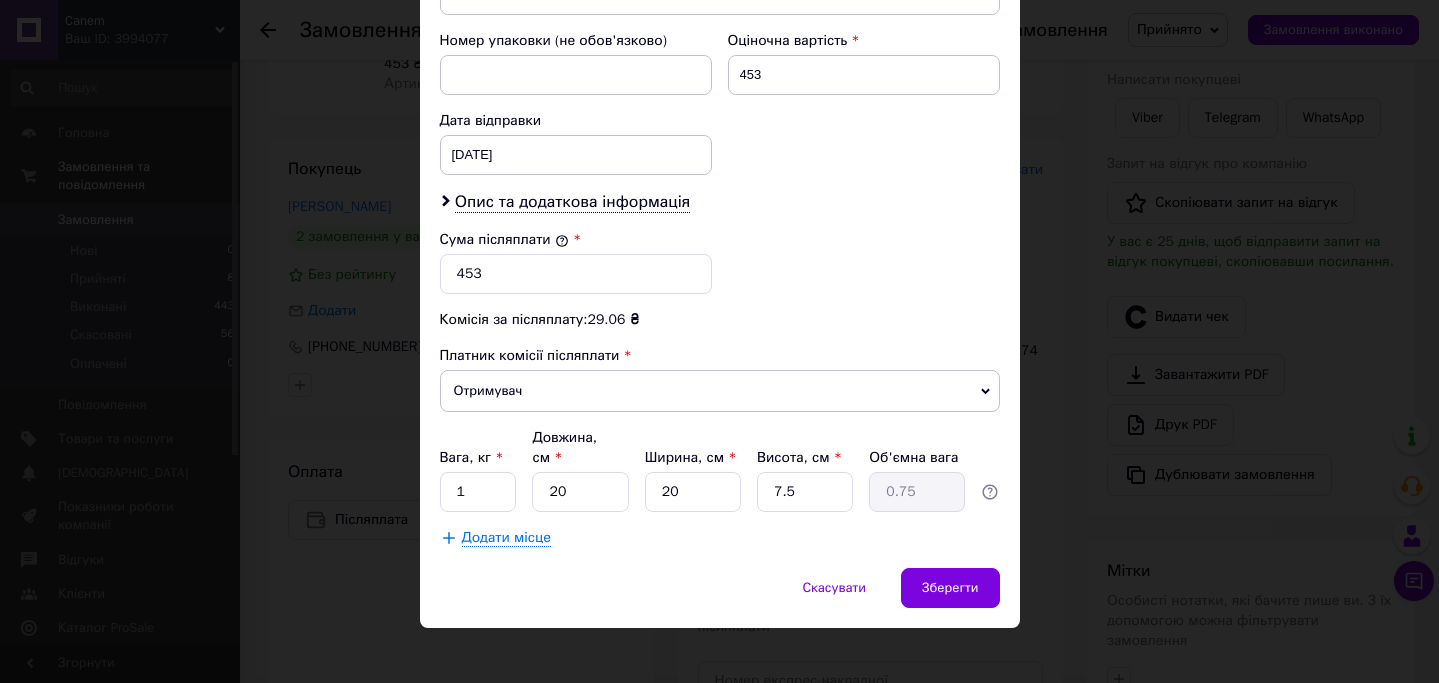 scroll, scrollTop: 863, scrollLeft: 0, axis: vertical 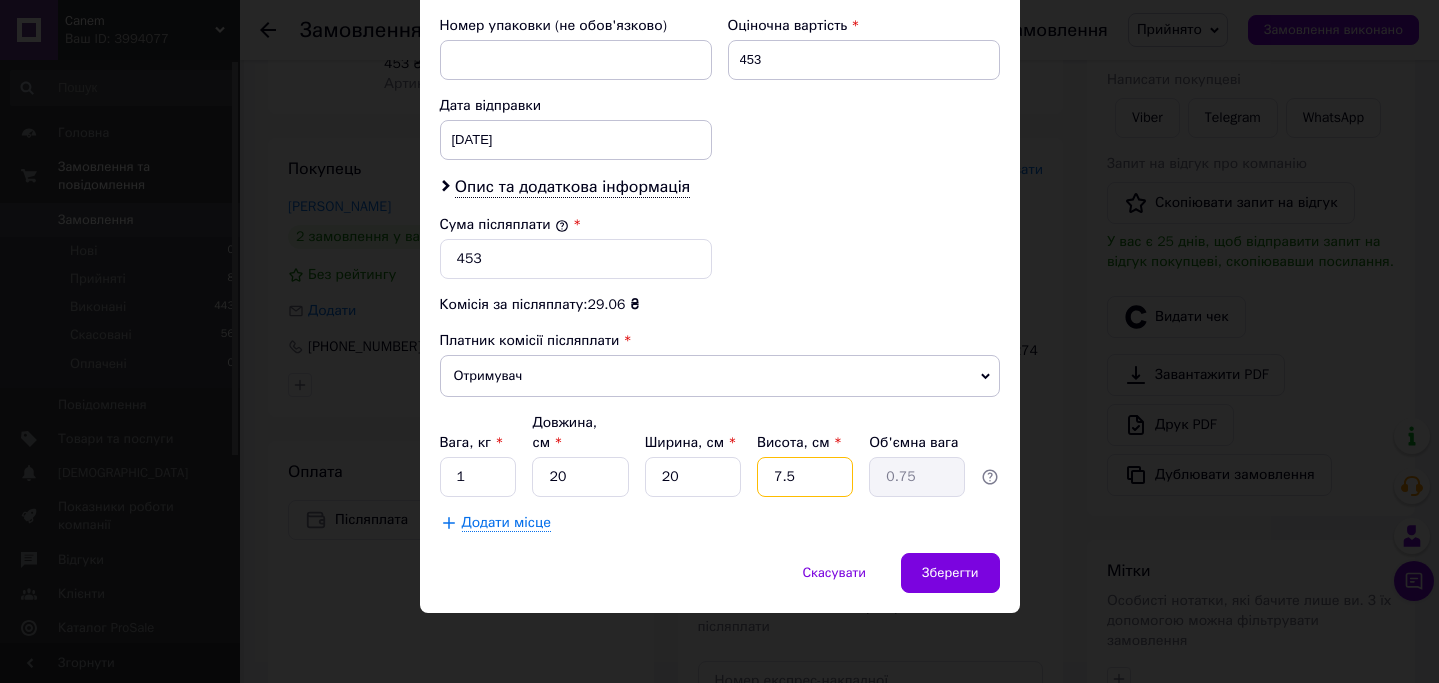 click on "7.5" at bounding box center [805, 477] 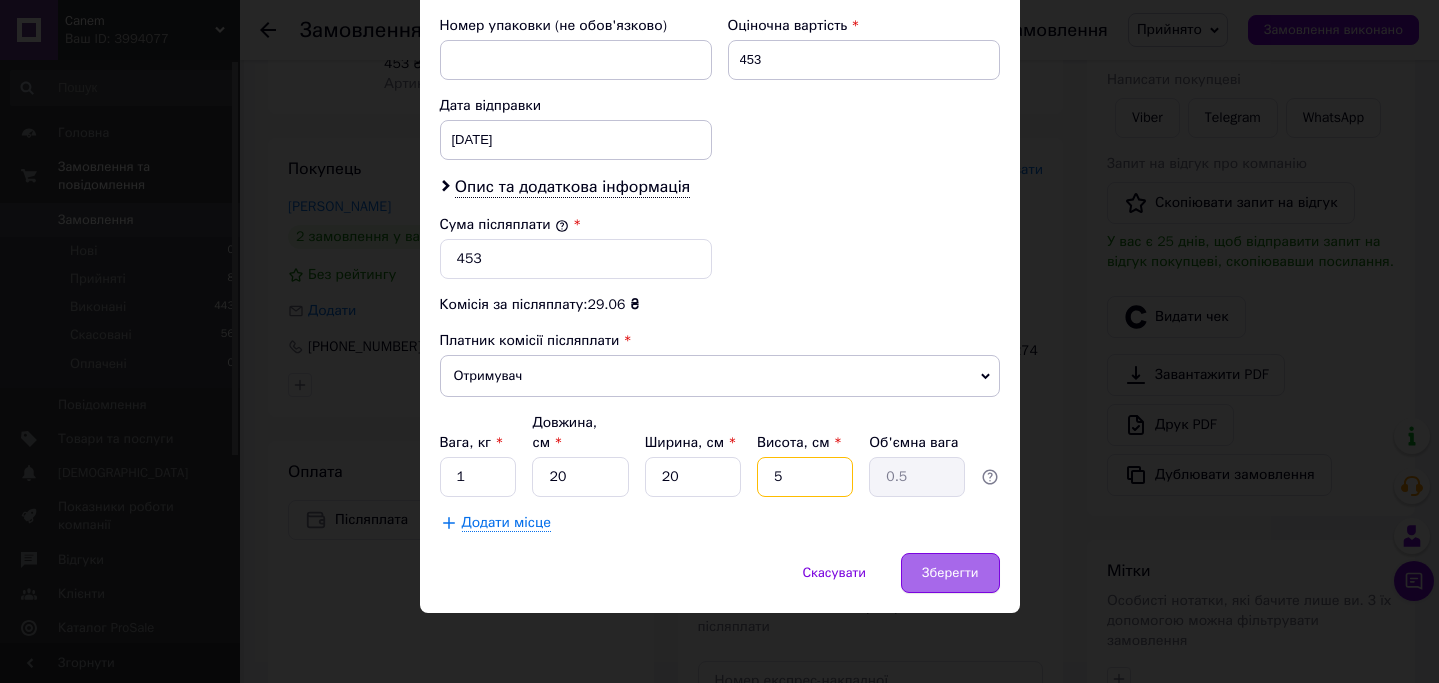 type on "5" 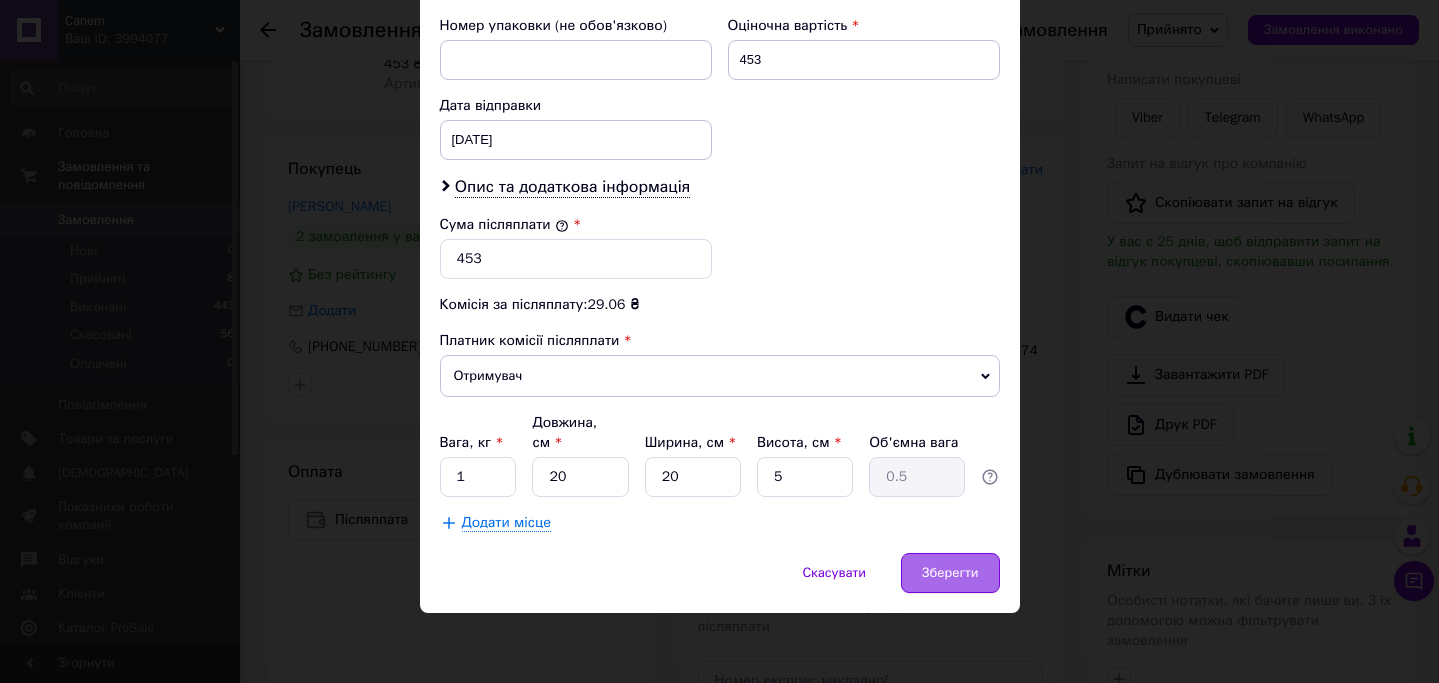 click on "Зберегти" at bounding box center (950, 573) 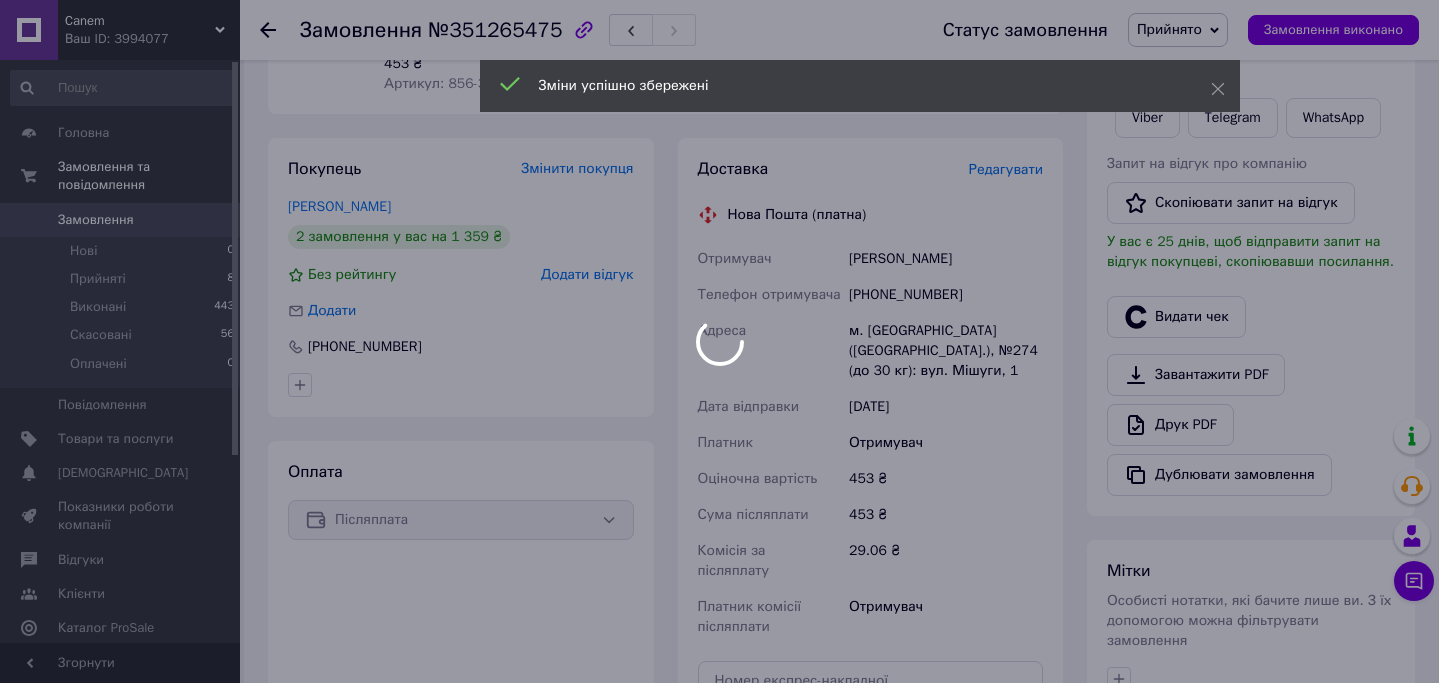 scroll, scrollTop: 575, scrollLeft: 0, axis: vertical 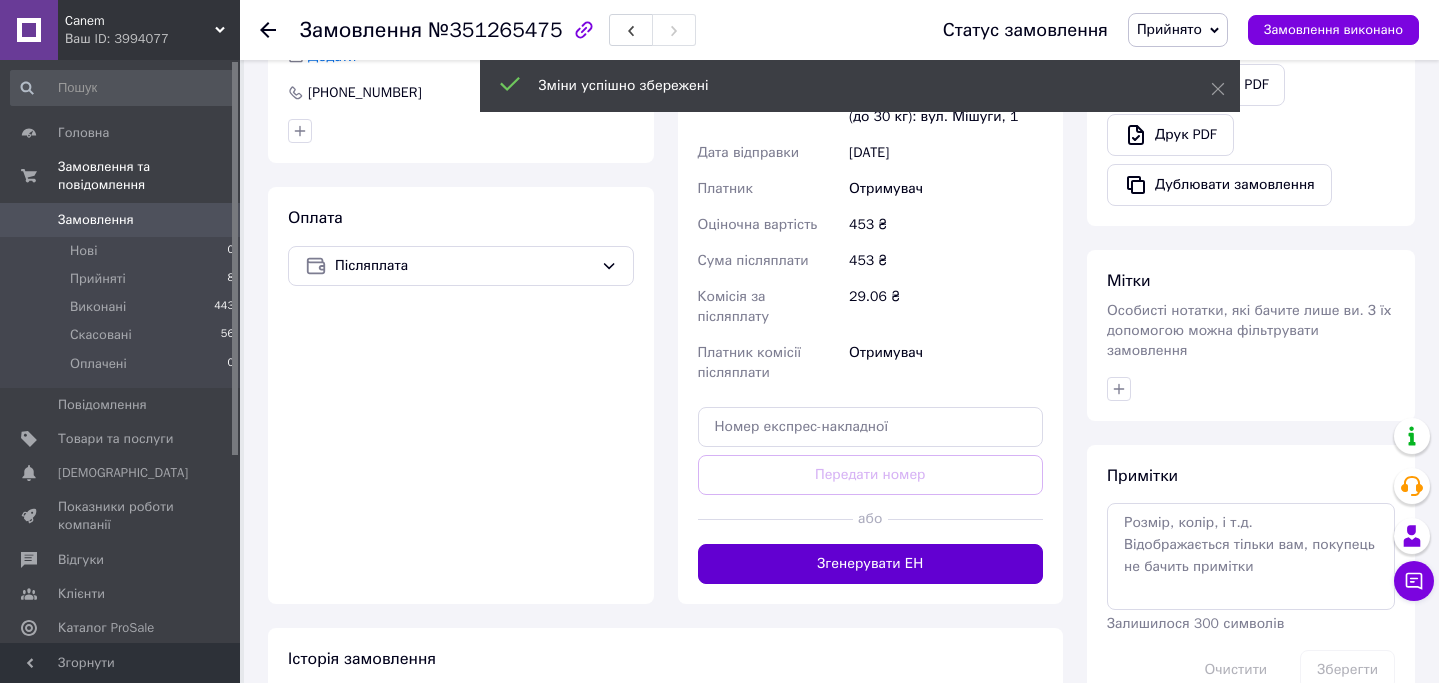click on "Згенерувати ЕН" at bounding box center (871, 564) 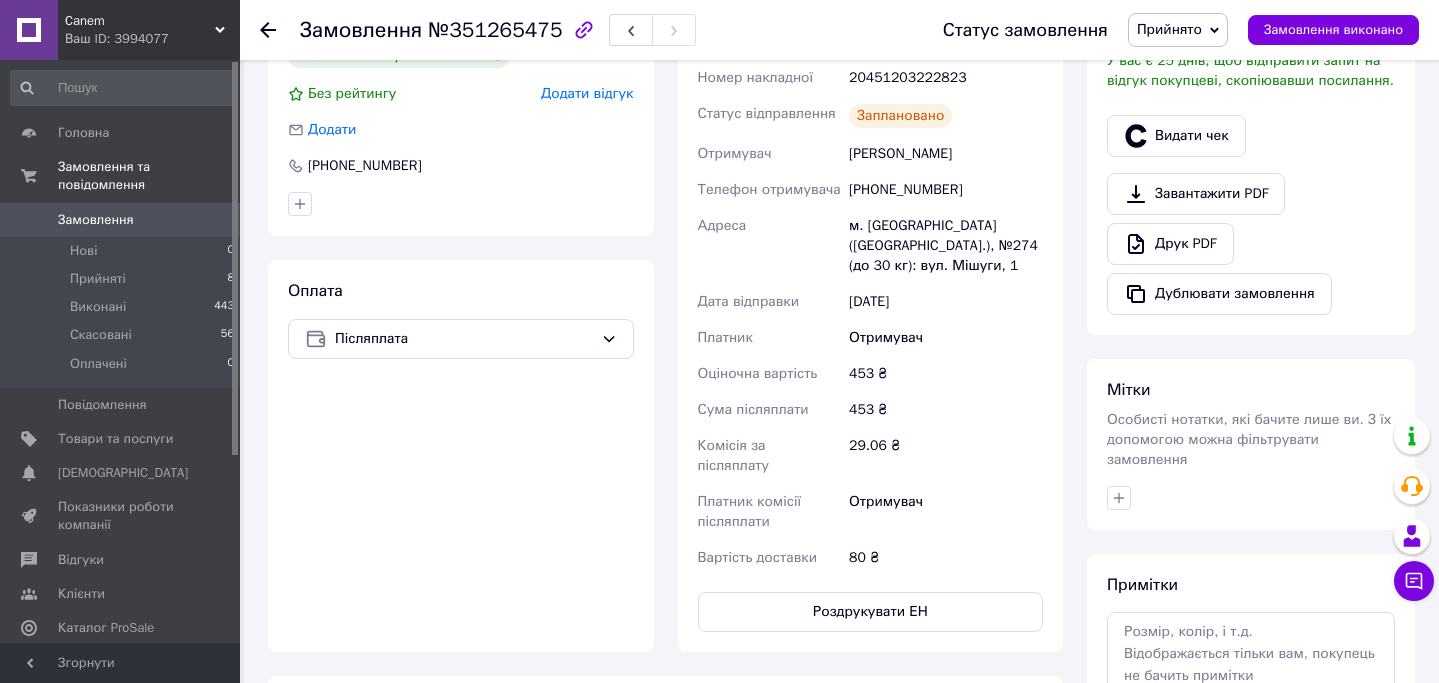scroll, scrollTop: 529, scrollLeft: 0, axis: vertical 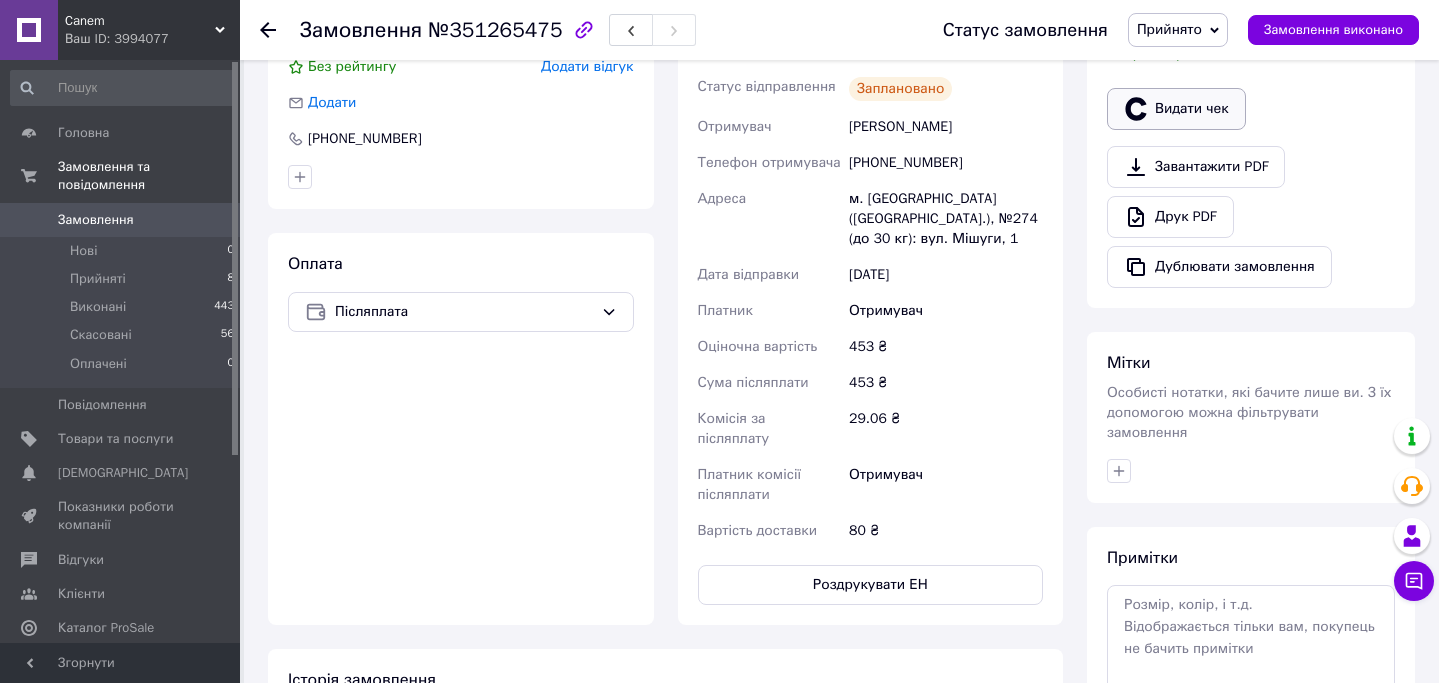 click on "Видати чек" at bounding box center [1176, 109] 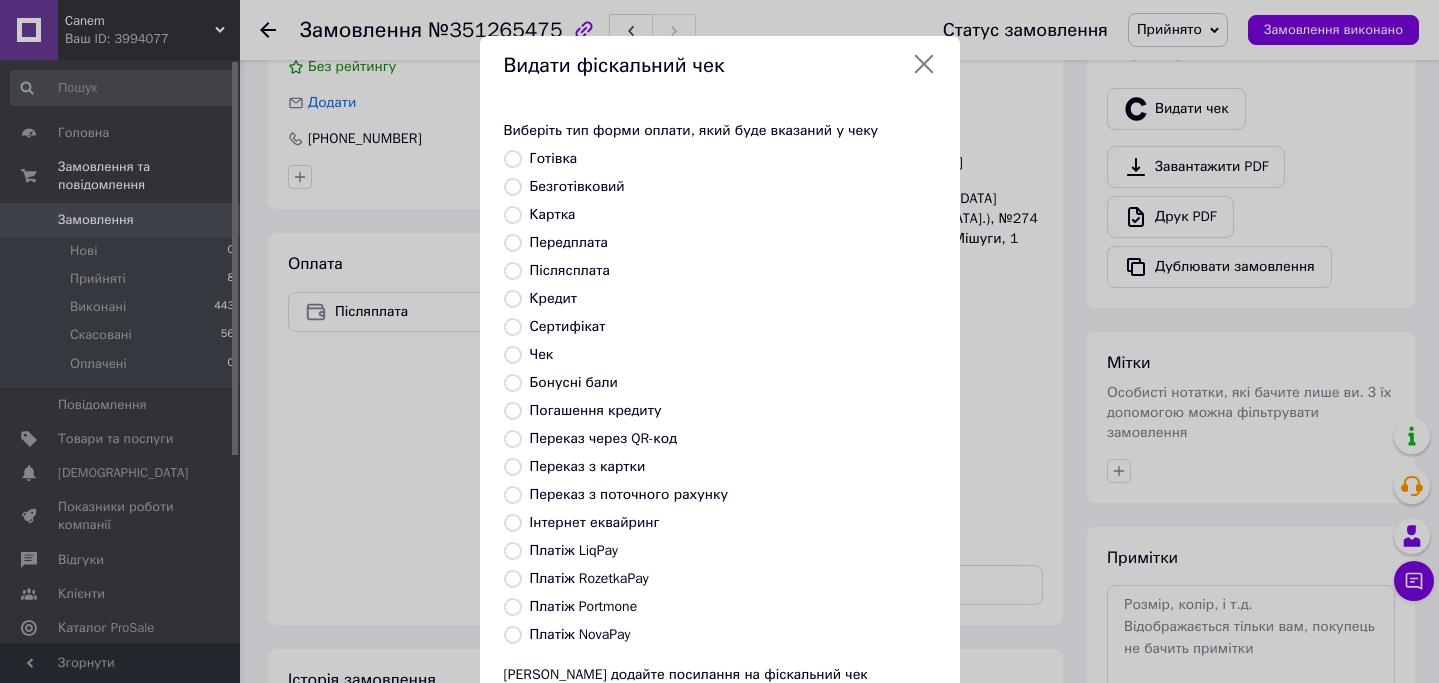 scroll, scrollTop: 176, scrollLeft: 0, axis: vertical 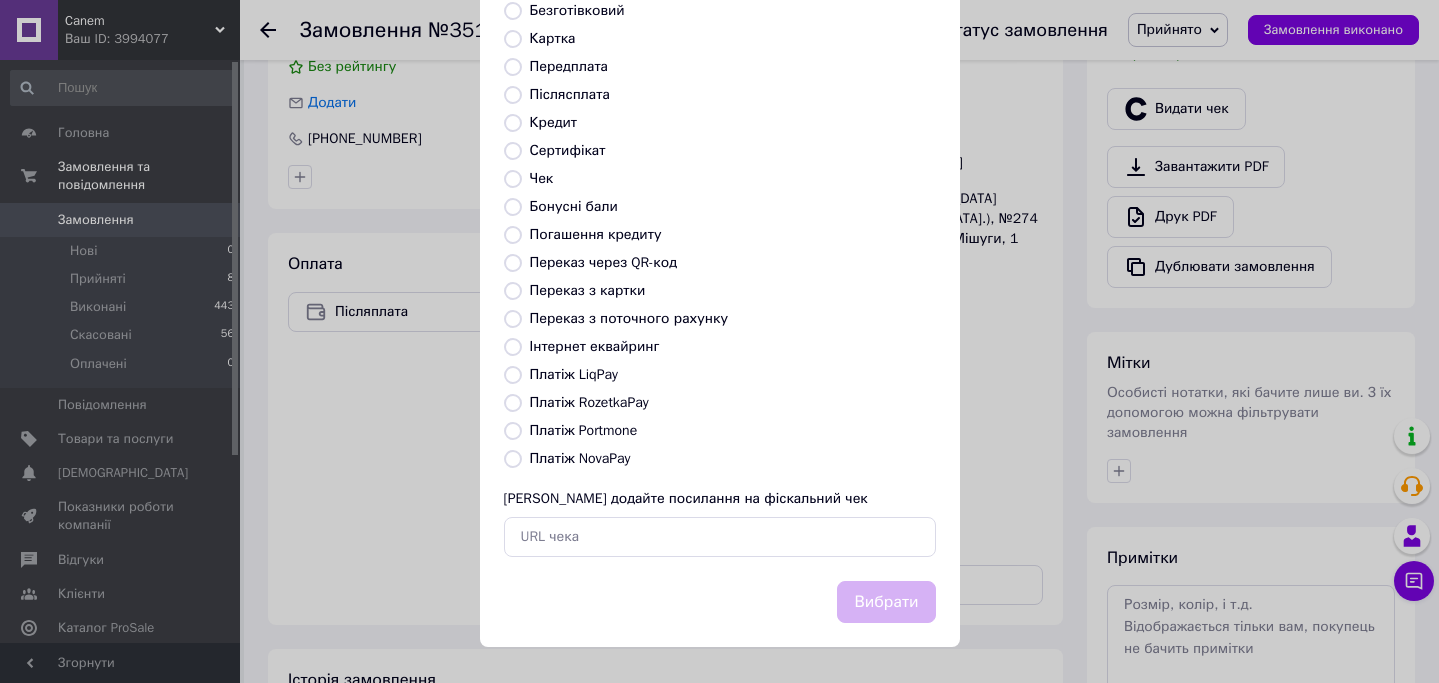 click on "Платіж NovaPay" at bounding box center (733, 459) 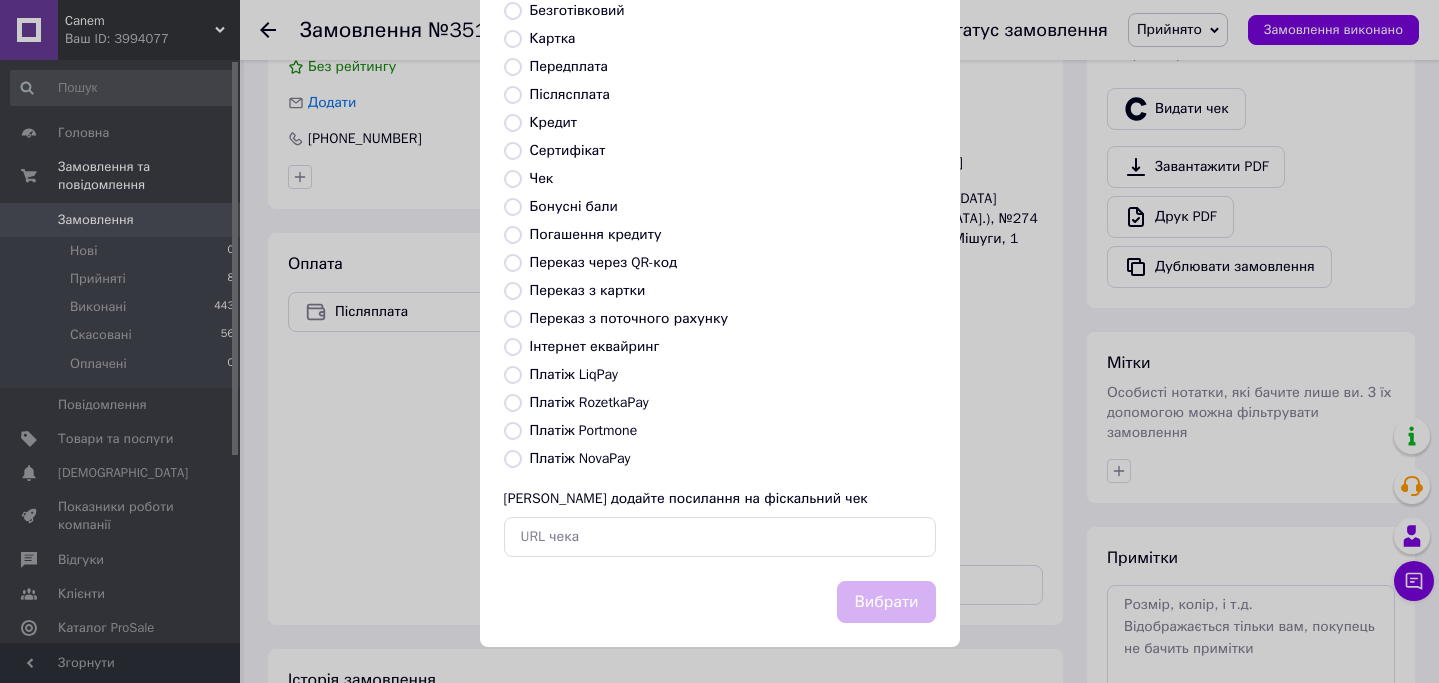 radio on "true" 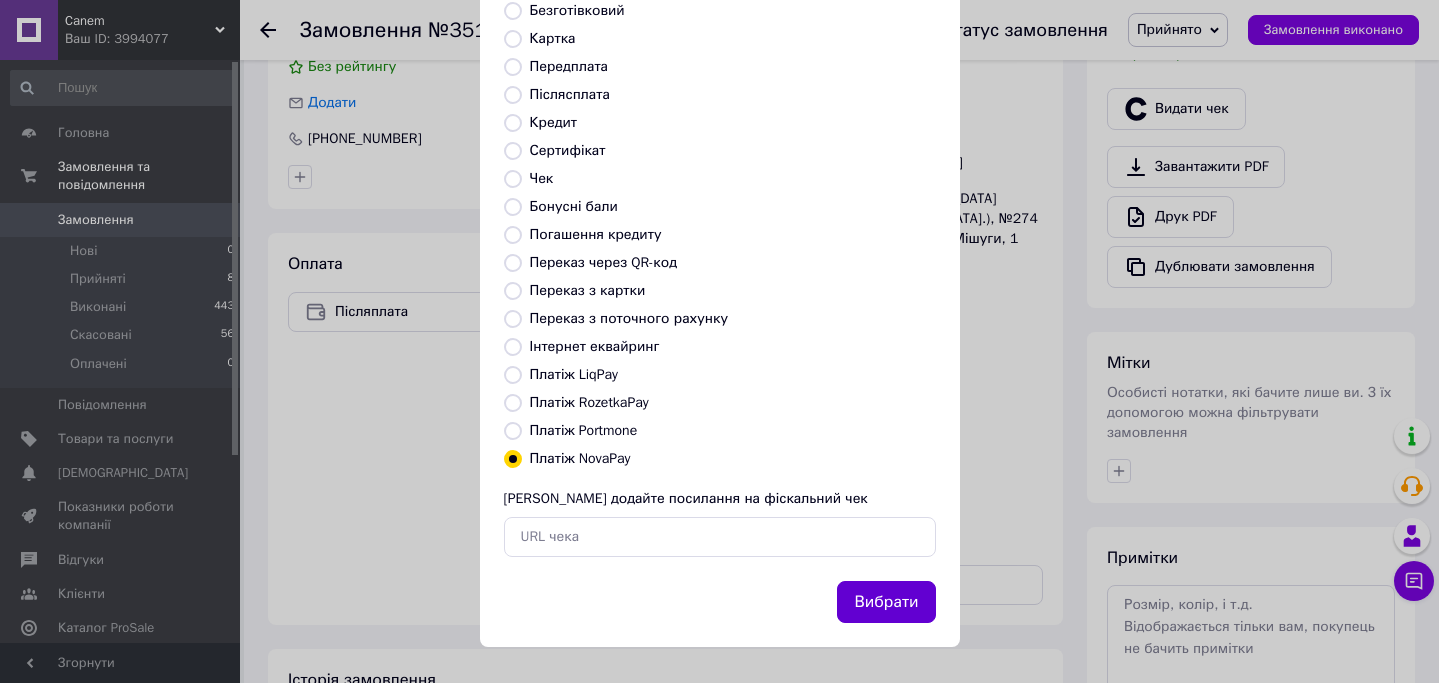 click on "Вибрати" at bounding box center [886, 602] 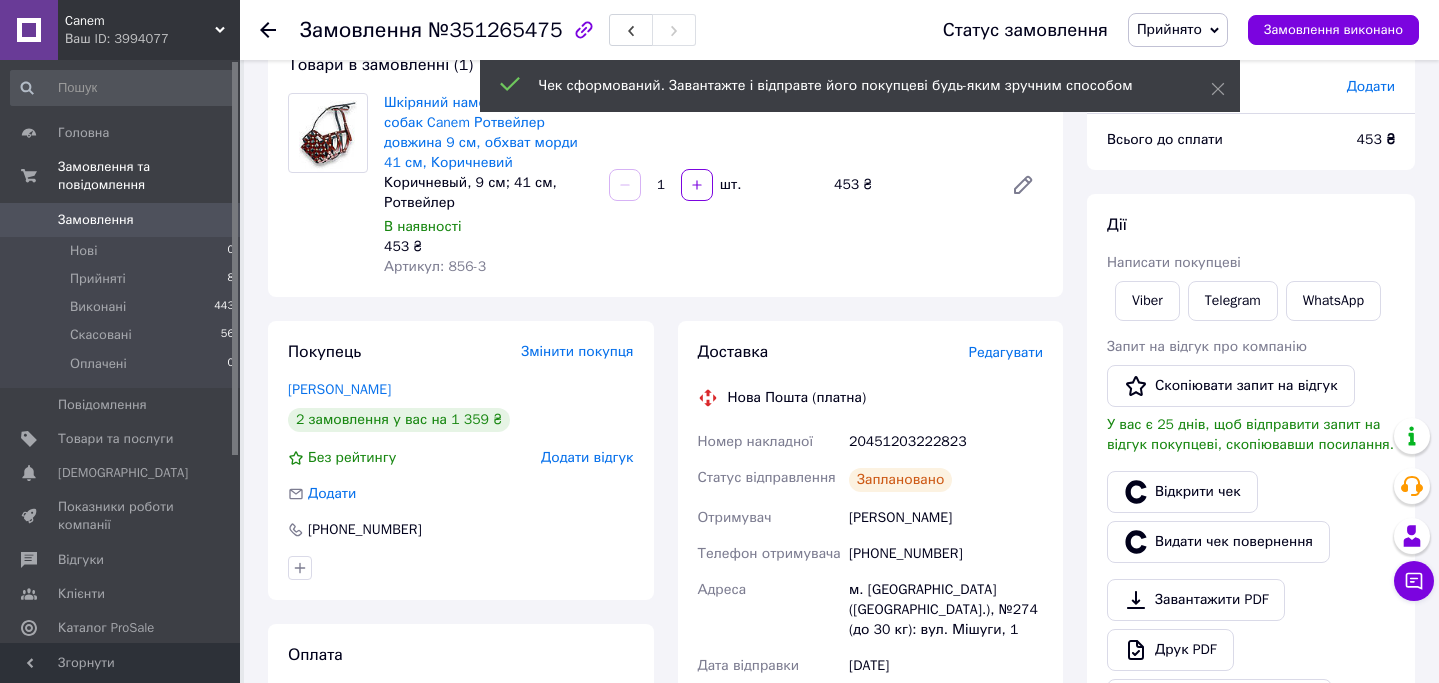 scroll, scrollTop: 65, scrollLeft: 0, axis: vertical 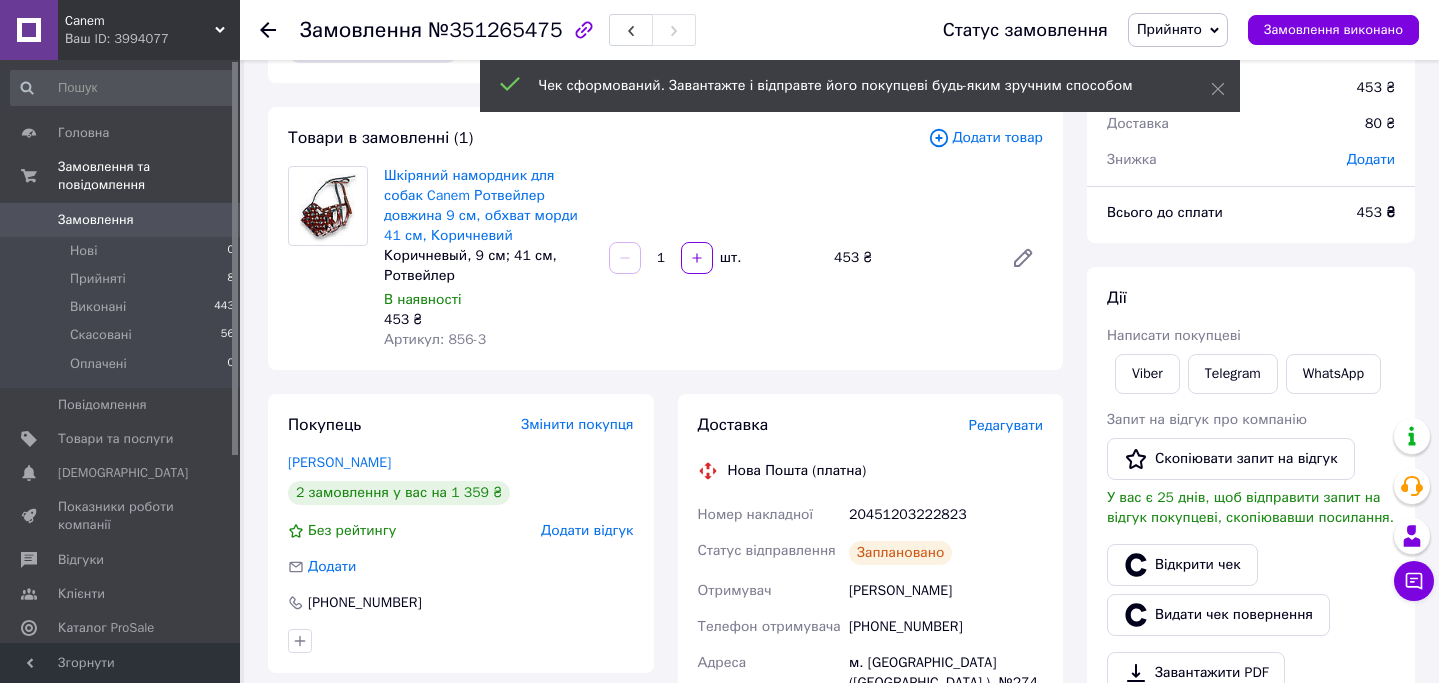 click 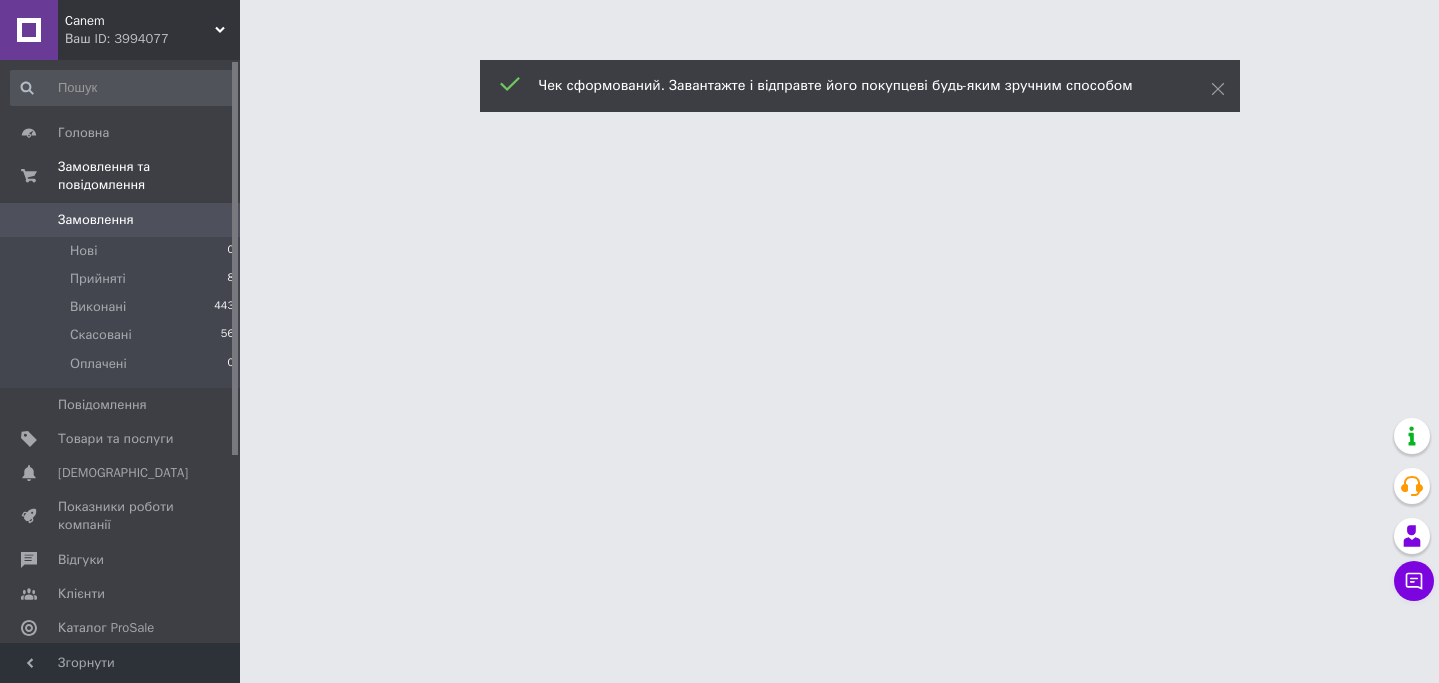 scroll, scrollTop: 0, scrollLeft: 0, axis: both 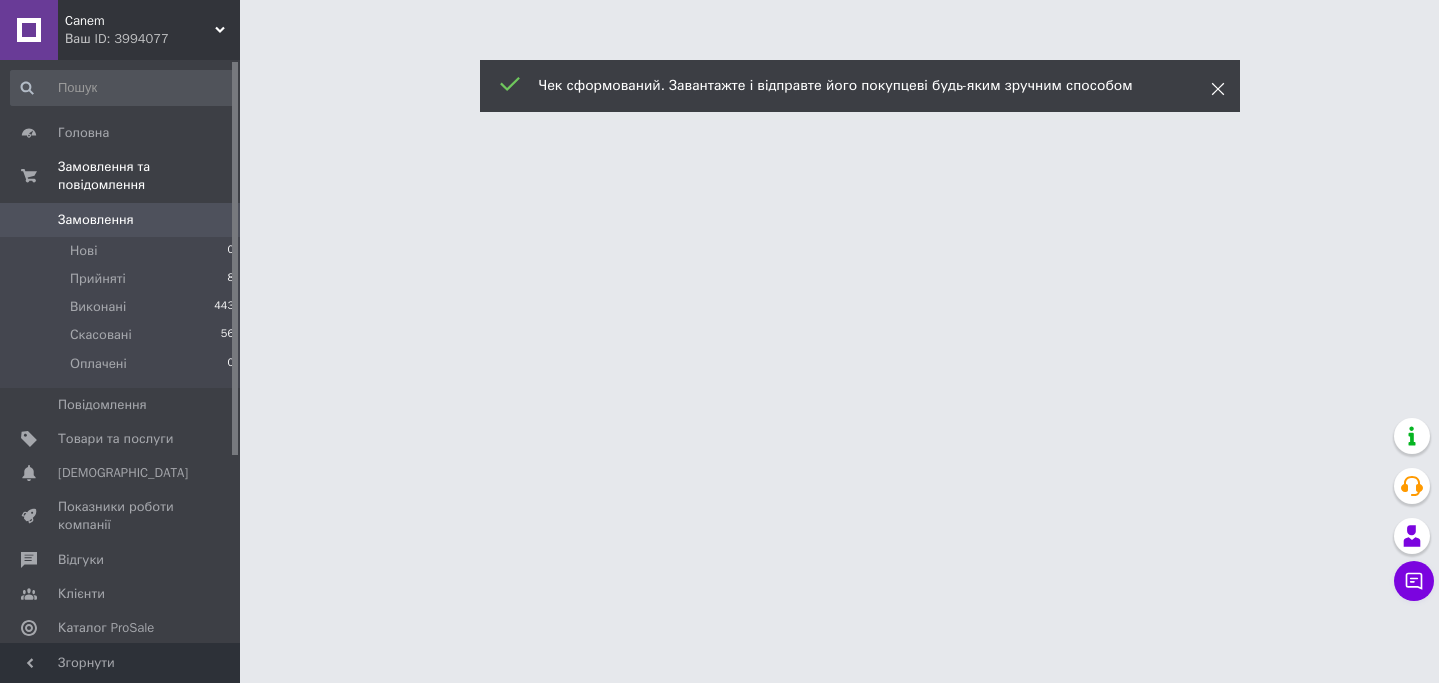 click 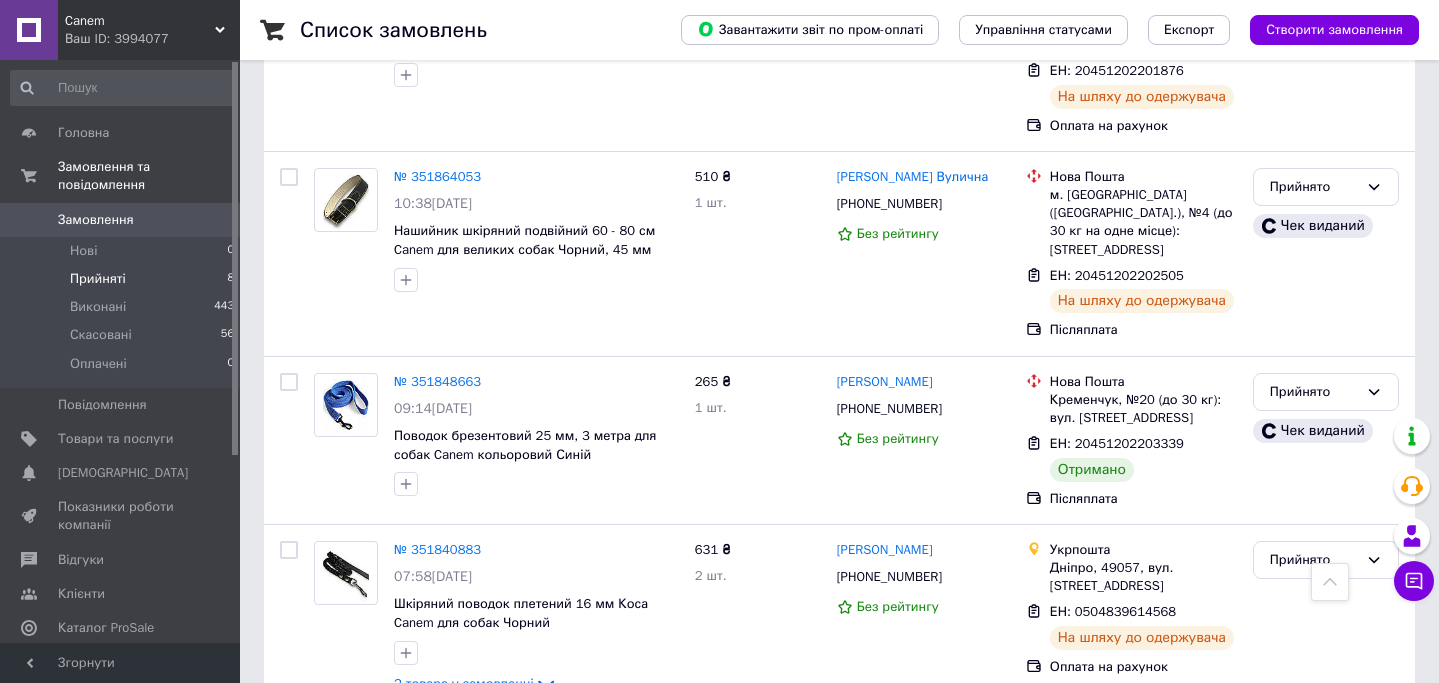 scroll, scrollTop: 339, scrollLeft: 0, axis: vertical 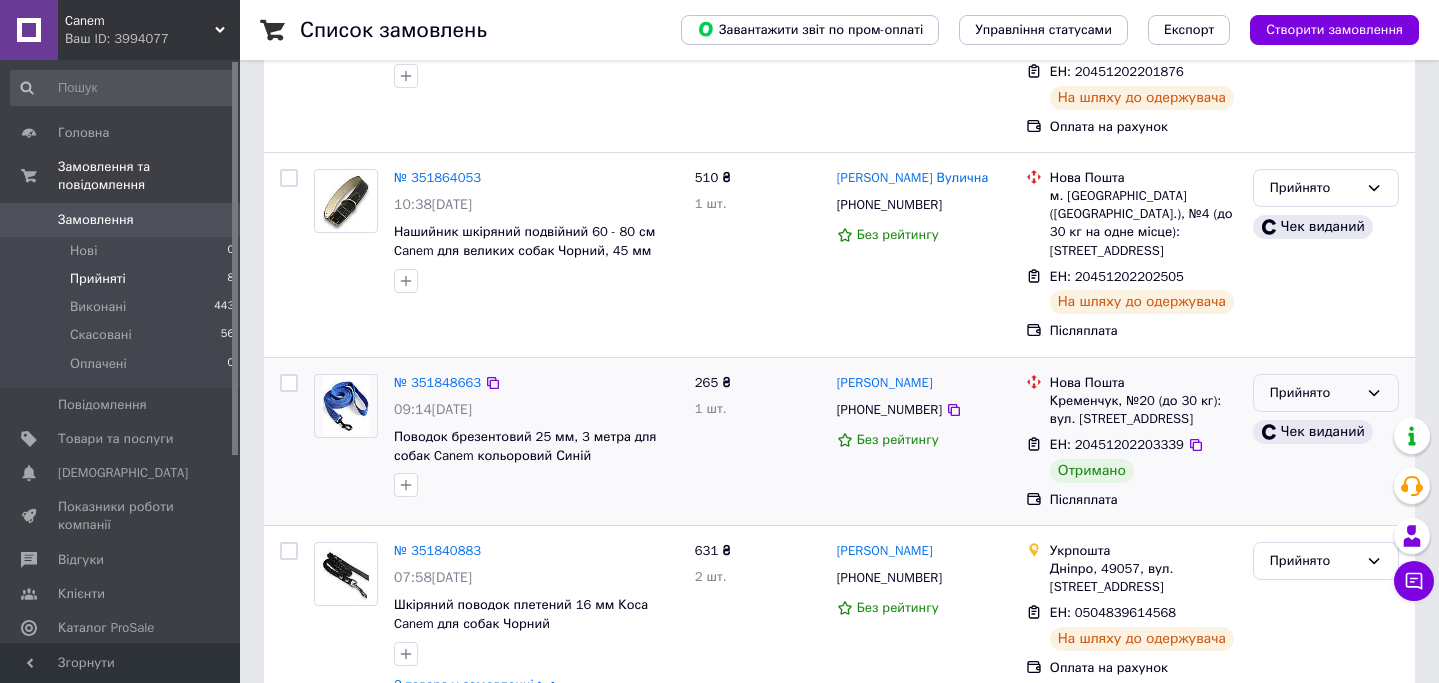 click on "Прийнято" at bounding box center [1314, 393] 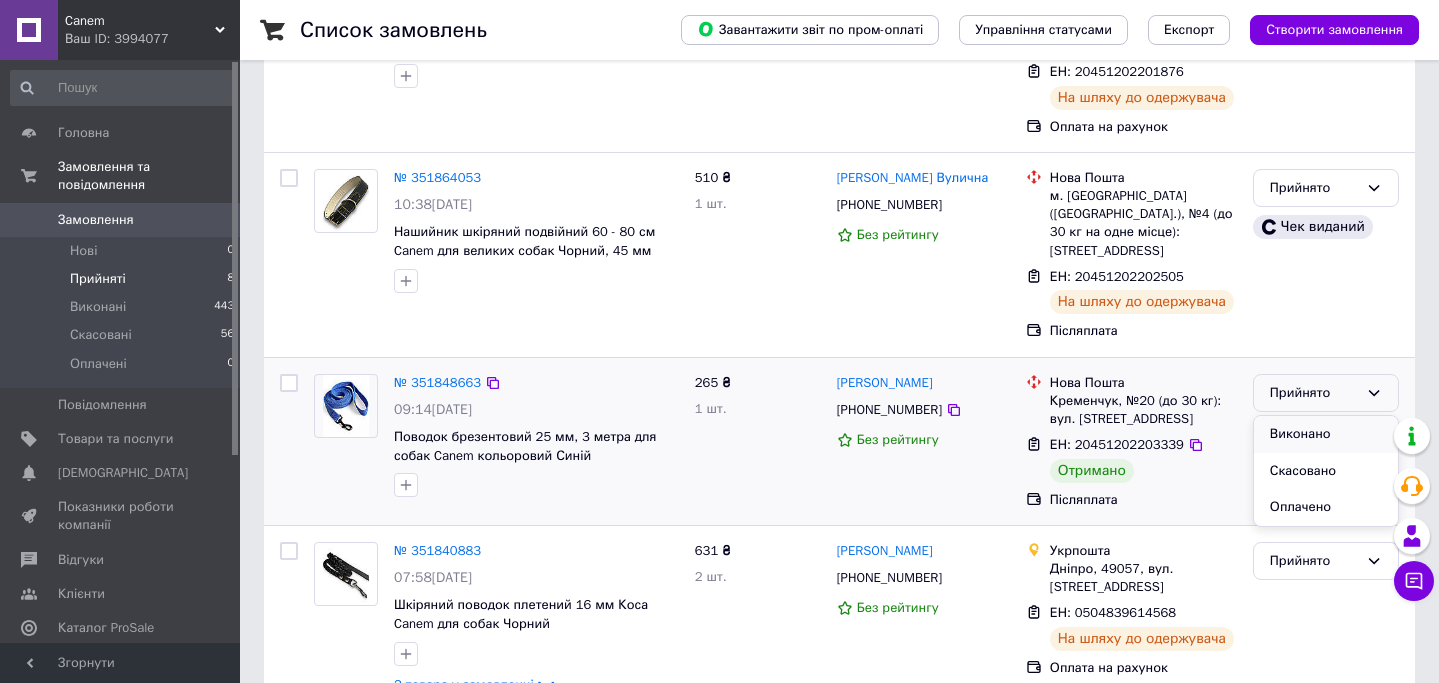 click on "Виконано" at bounding box center [1326, 434] 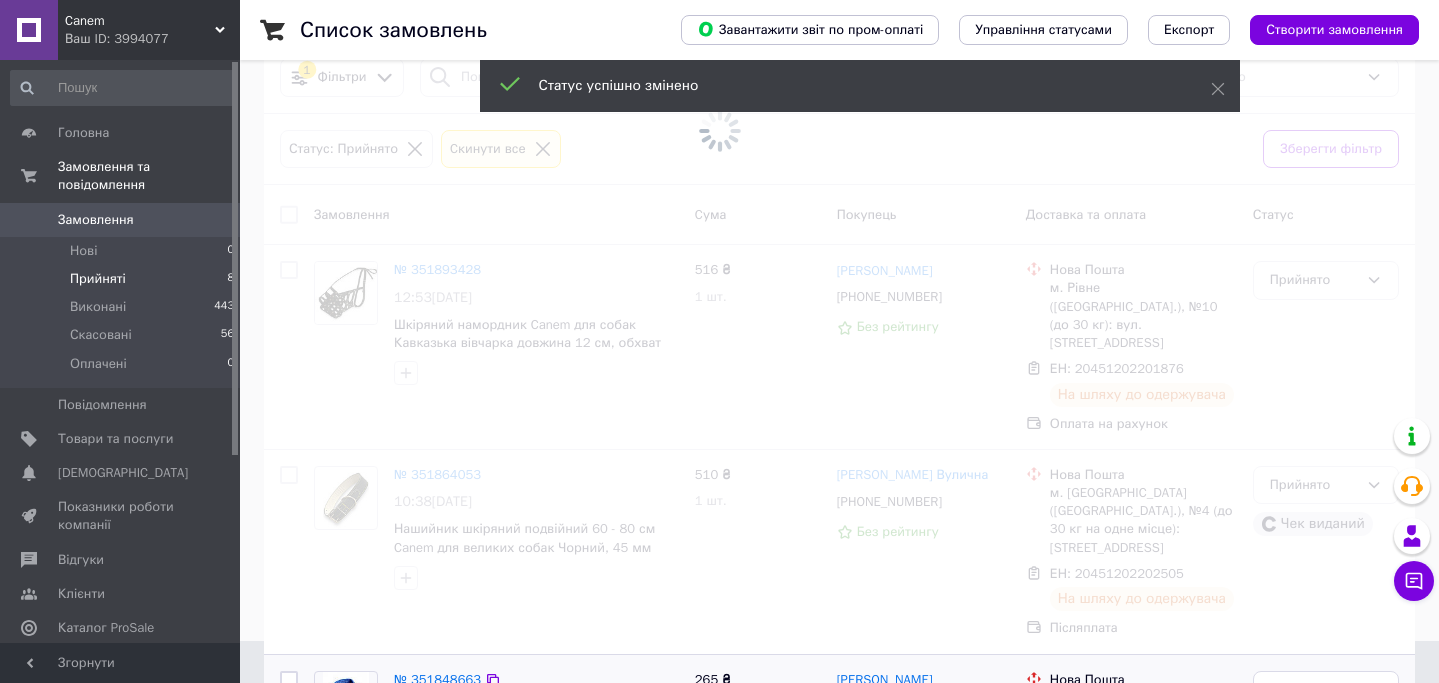 scroll, scrollTop: 0, scrollLeft: 0, axis: both 